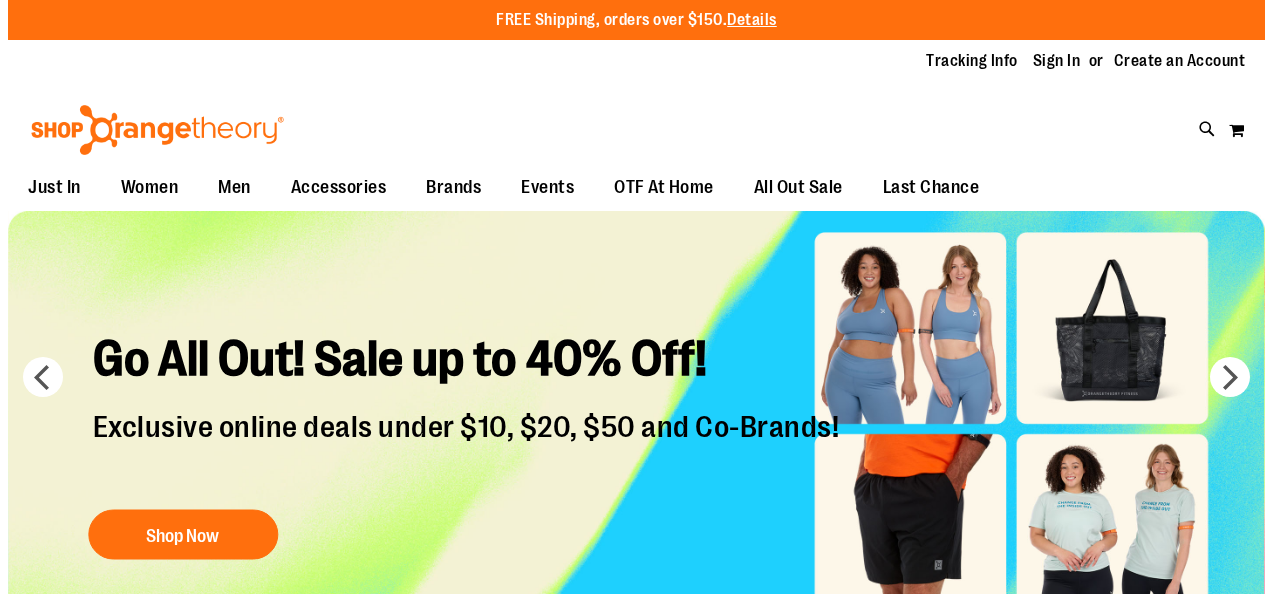 scroll, scrollTop: 0, scrollLeft: 0, axis: both 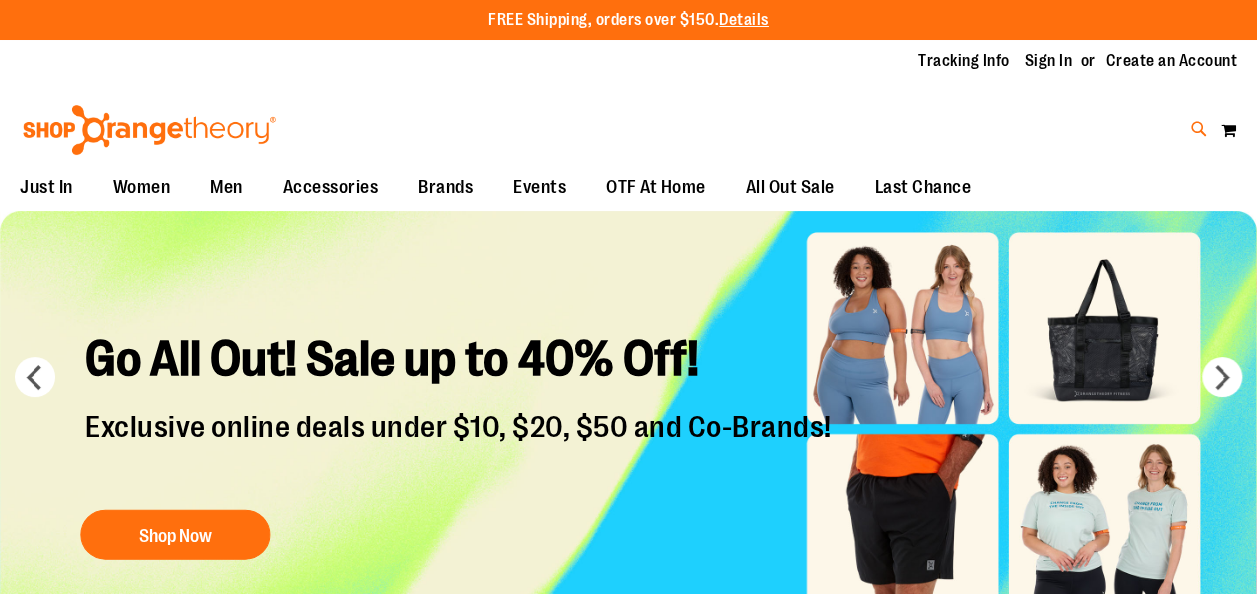 click at bounding box center [1199, 129] 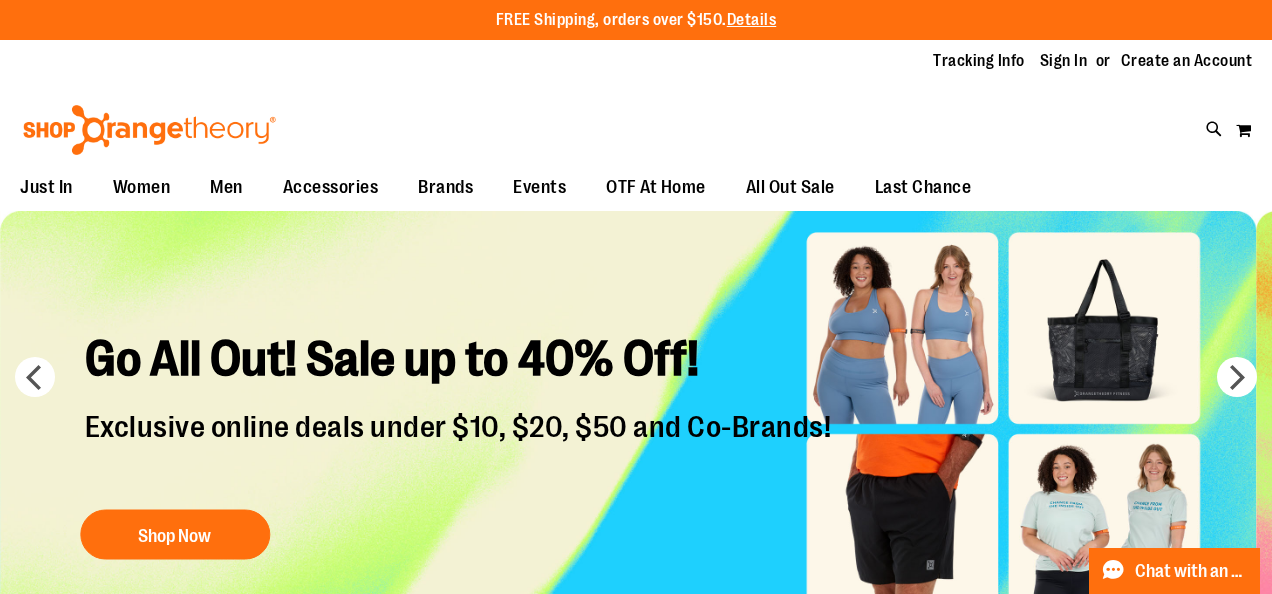 type on "****" 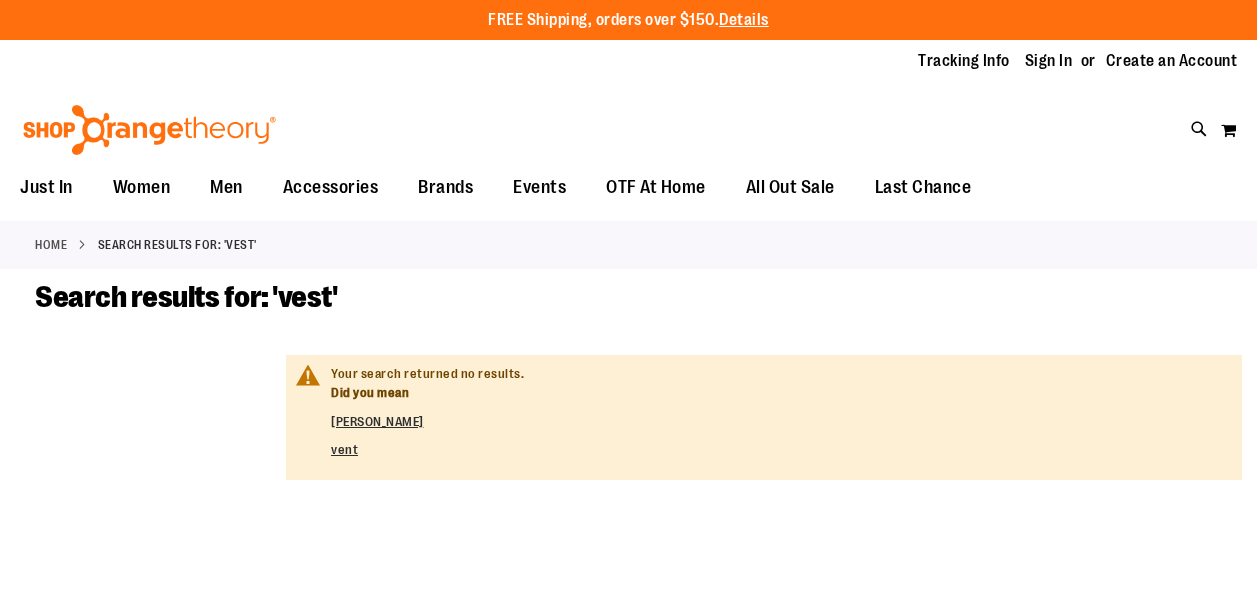 scroll, scrollTop: 0, scrollLeft: 0, axis: both 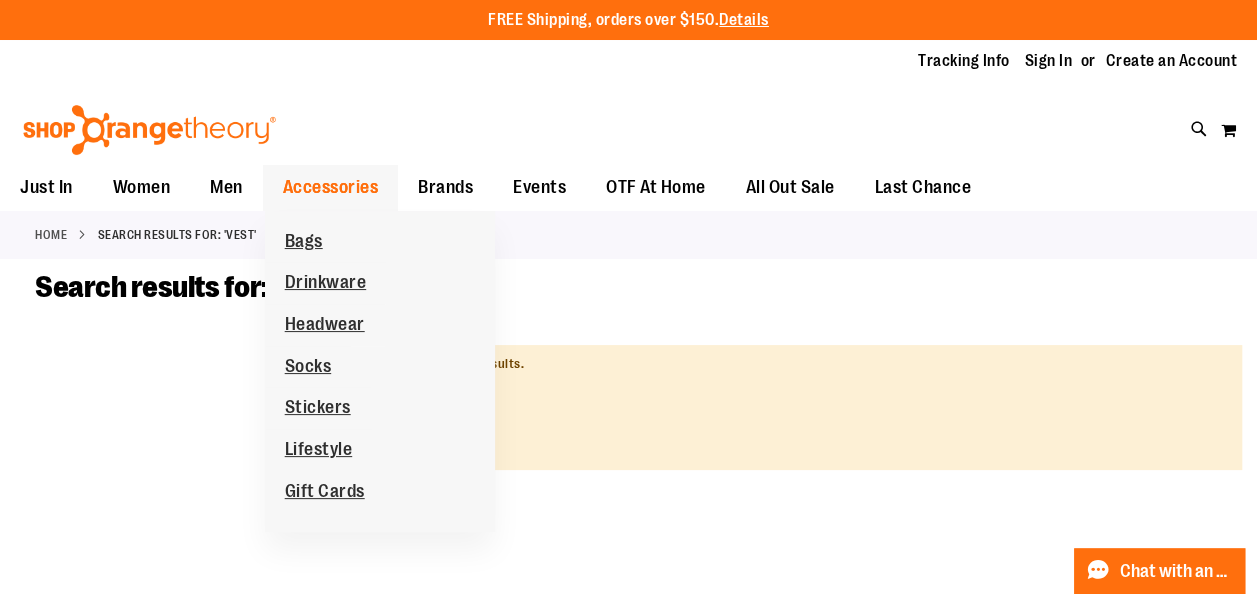 click on "Accessories" at bounding box center [331, 187] 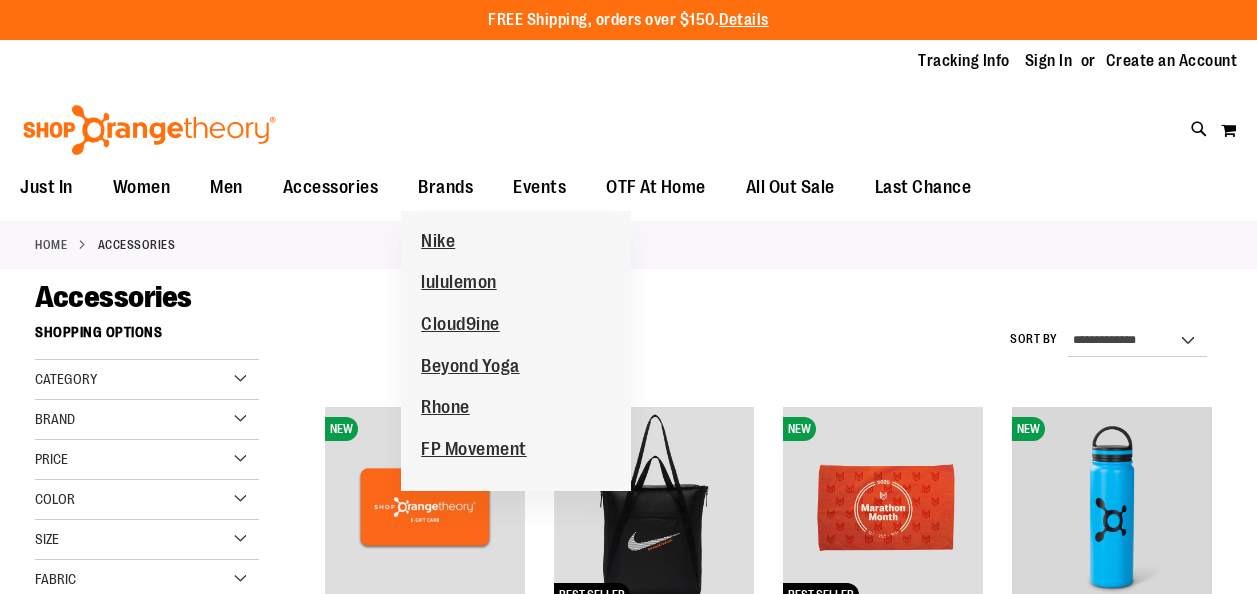 scroll, scrollTop: 0, scrollLeft: 0, axis: both 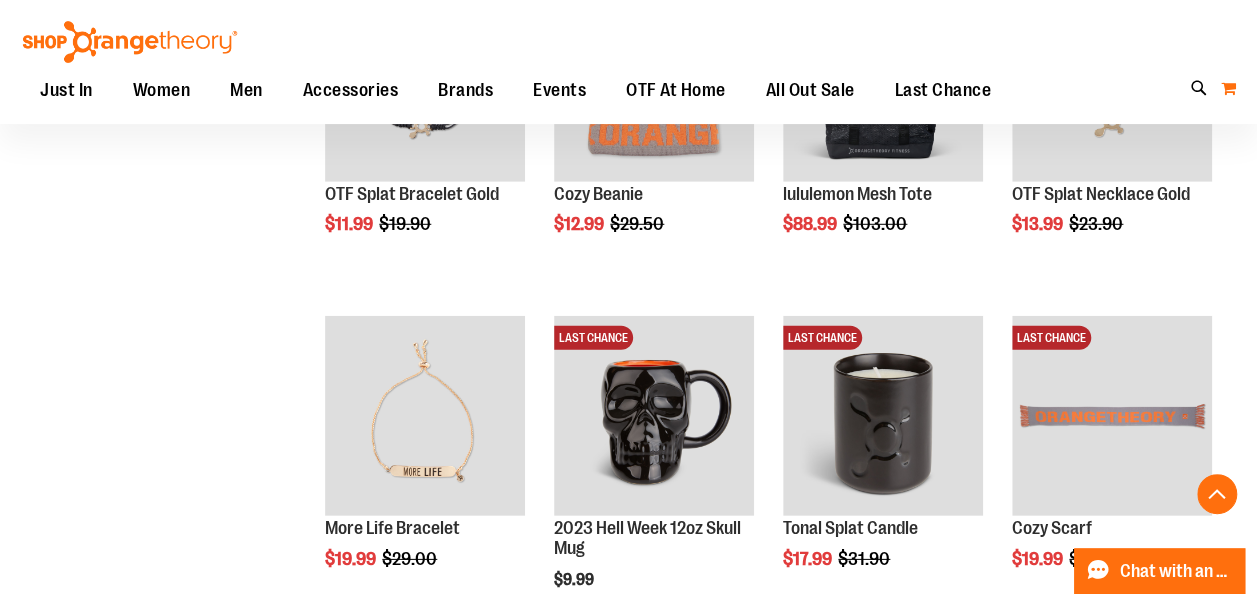 click on "My Cart" at bounding box center [1228, 88] 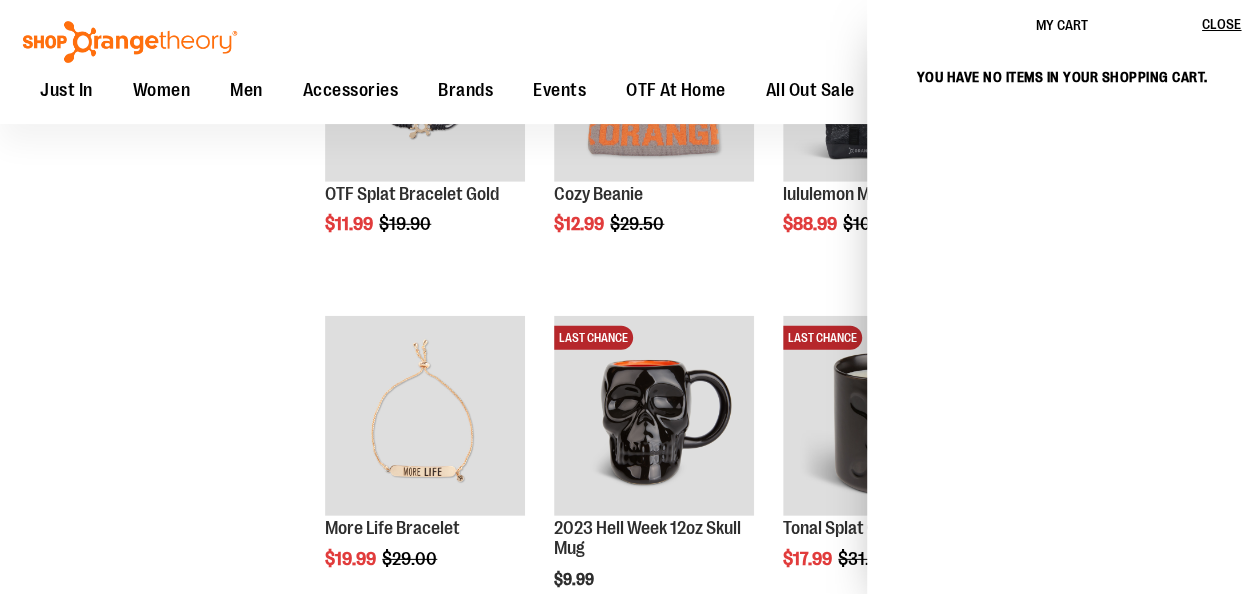 click on "Toggle Nav
Search
Popular Suggestions
Advanced Search" at bounding box center [628, 62] 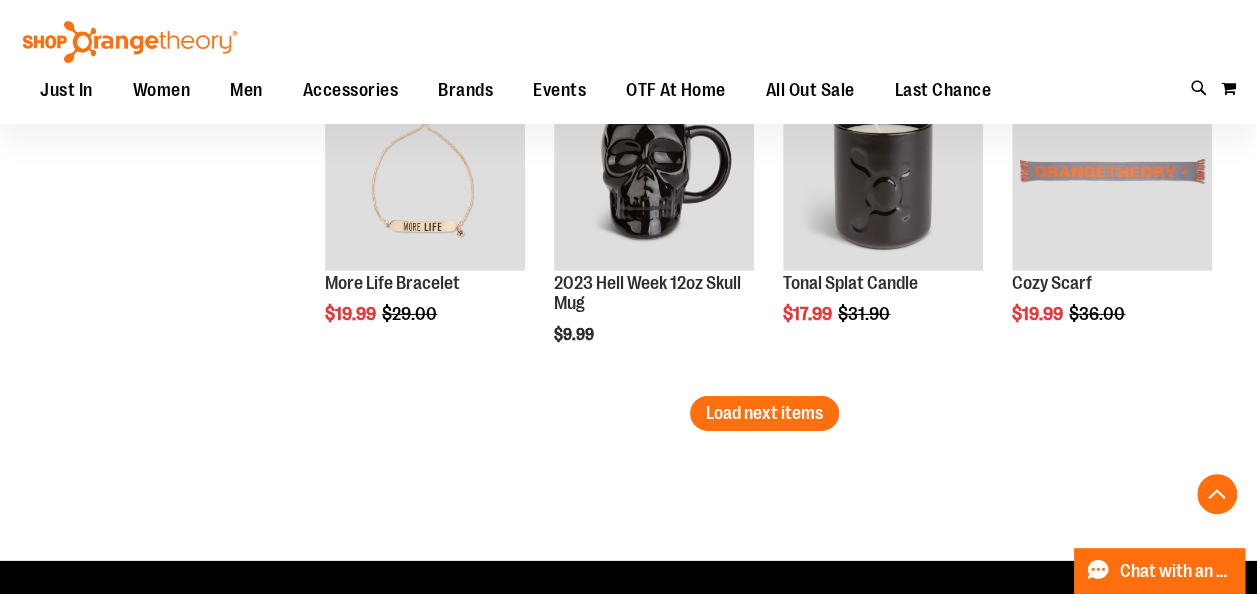 scroll, scrollTop: 3004, scrollLeft: 0, axis: vertical 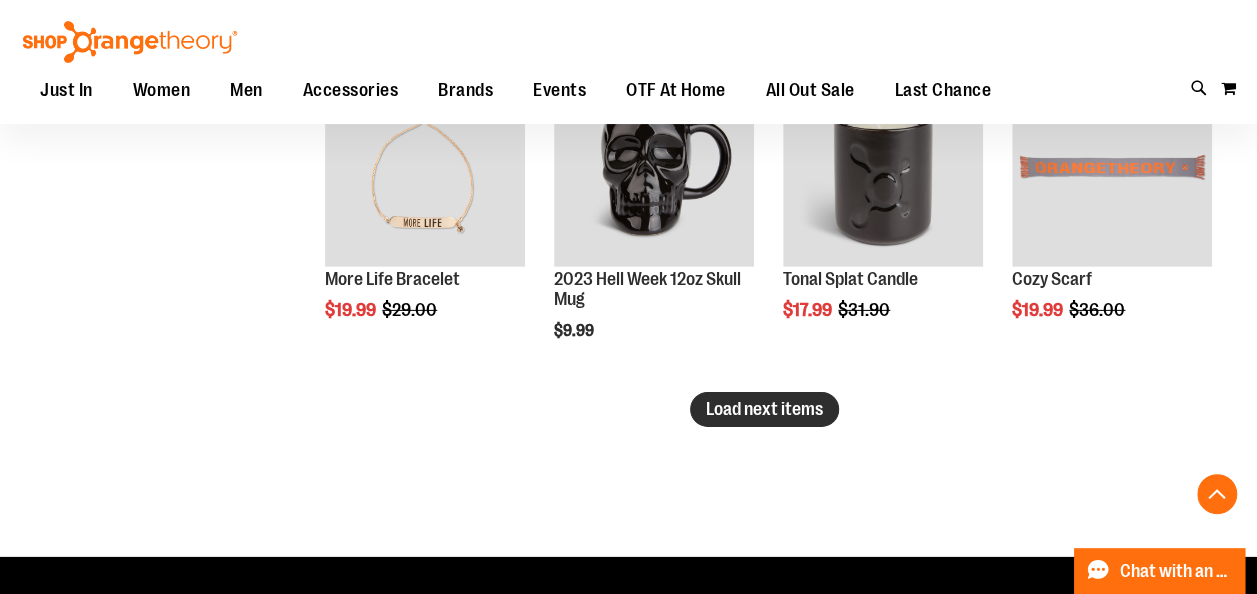 click on "Load next items" at bounding box center [764, 409] 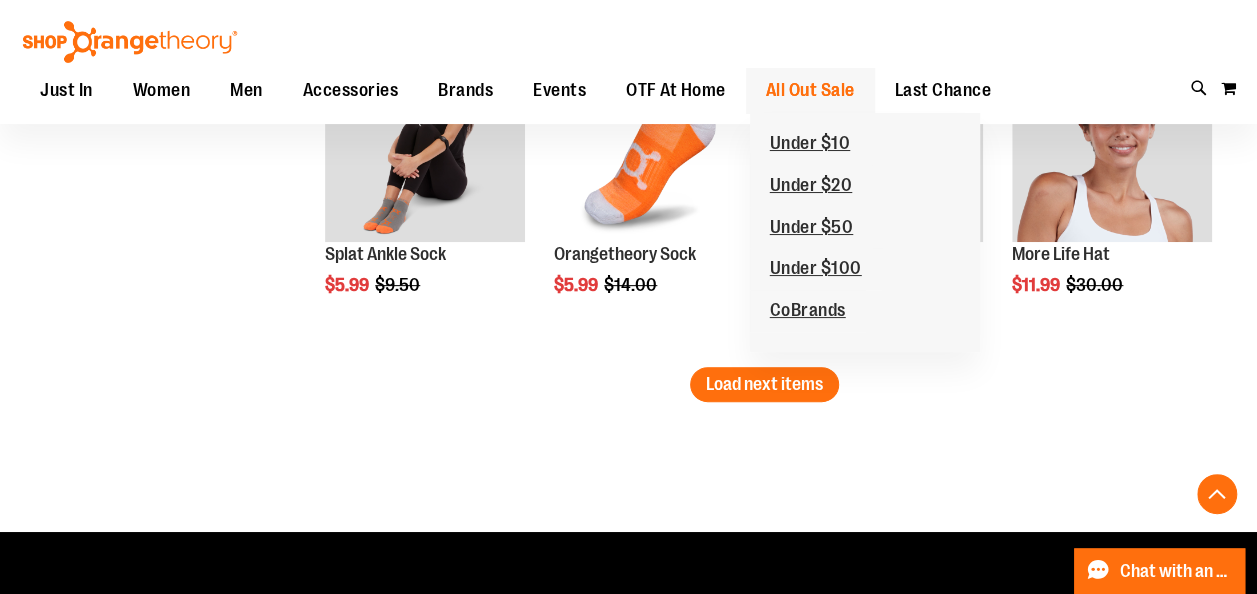 scroll, scrollTop: 4031, scrollLeft: 0, axis: vertical 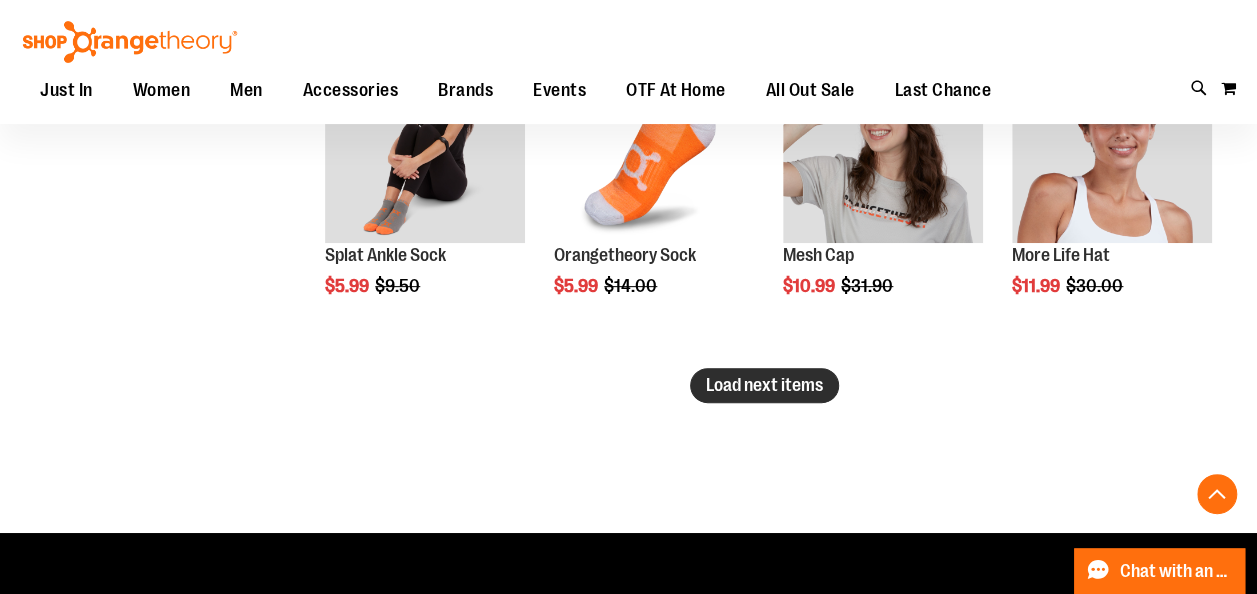 click on "Load next items" at bounding box center (764, 385) 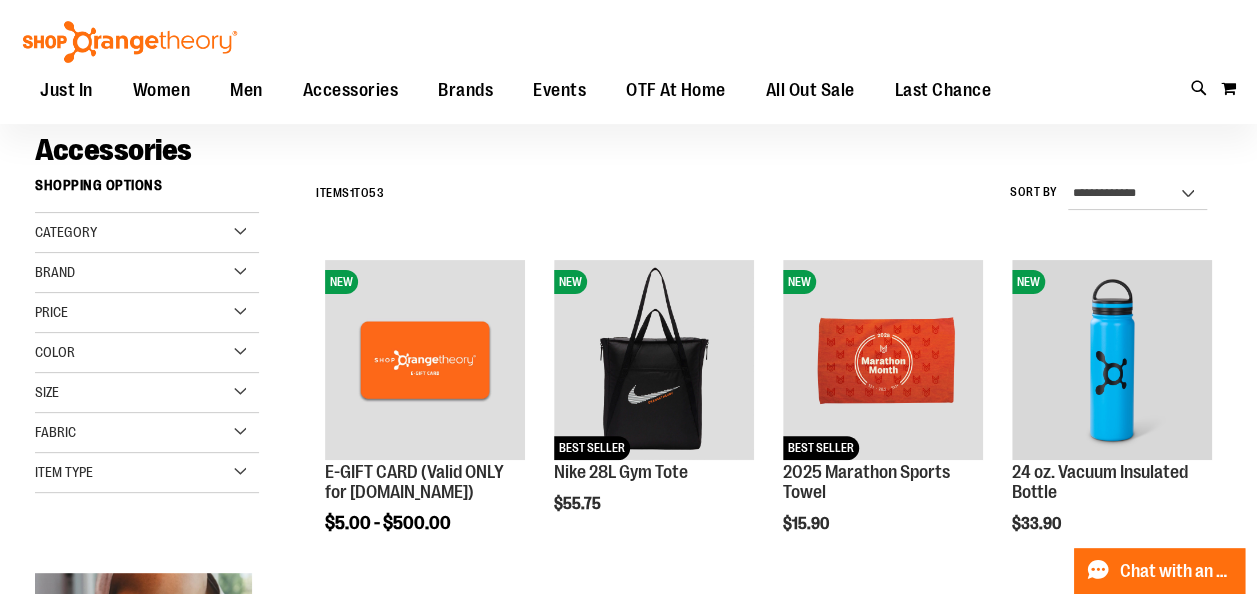 scroll, scrollTop: 134, scrollLeft: 0, axis: vertical 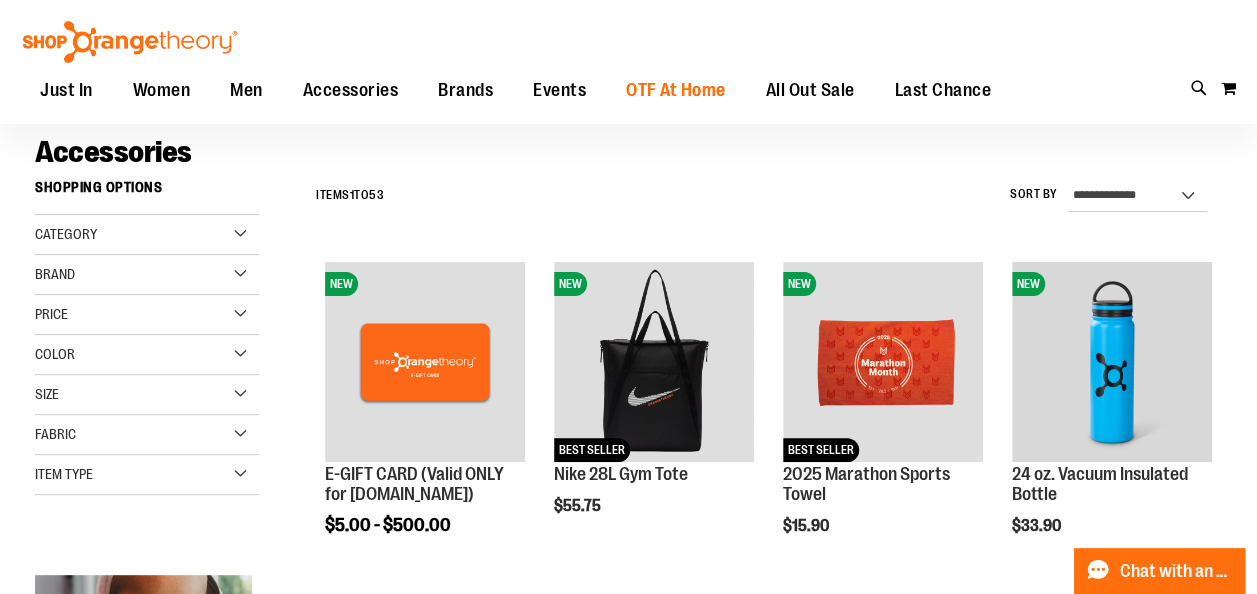 click on "OTF At Home" at bounding box center [676, 90] 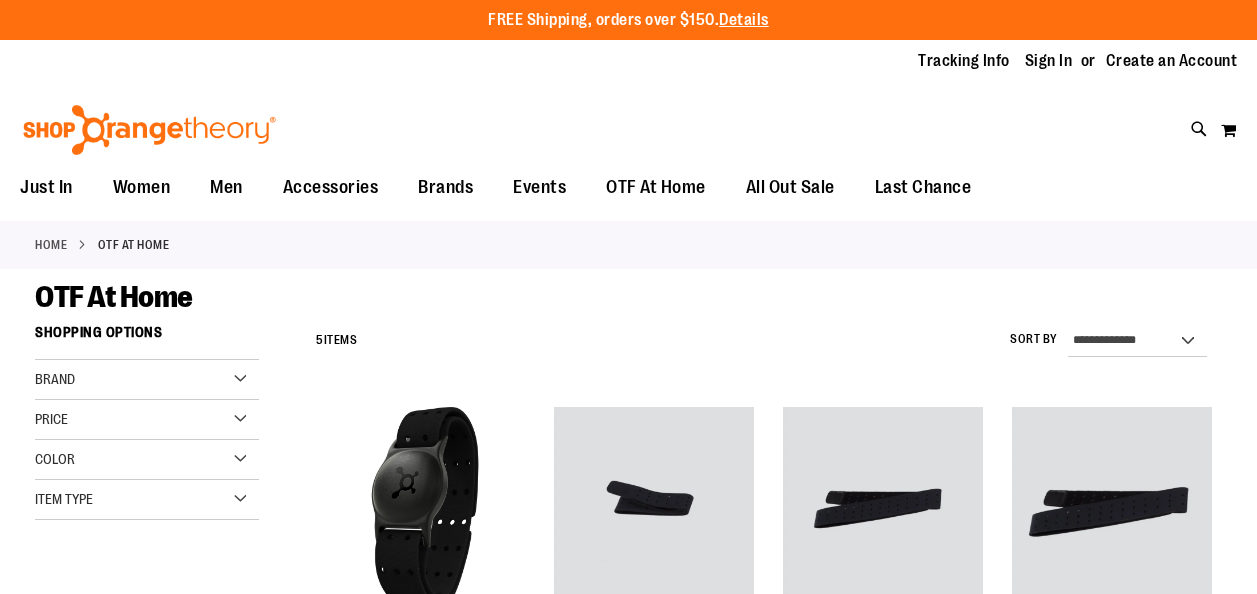 scroll, scrollTop: 0, scrollLeft: 0, axis: both 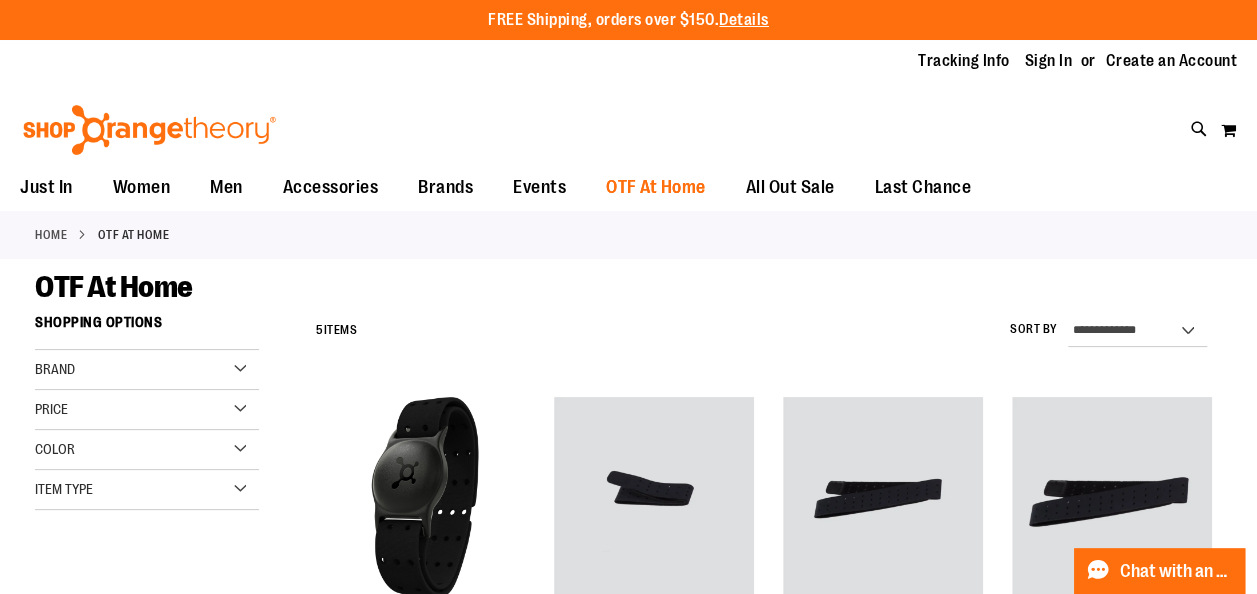 click on "OTF At Home" at bounding box center [656, 187] 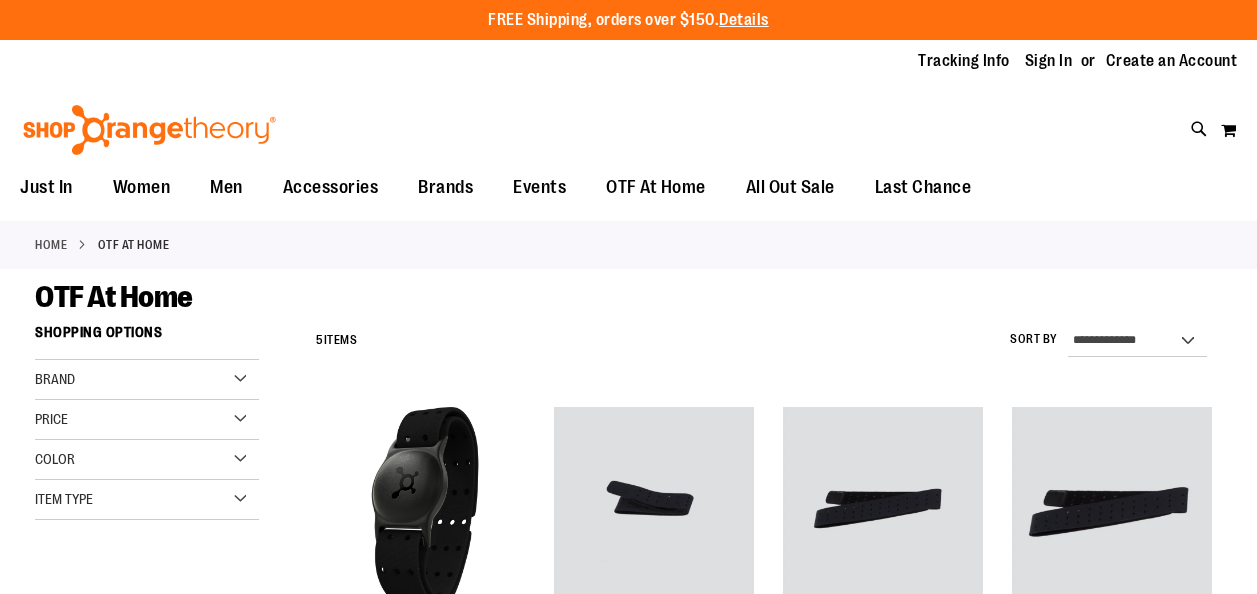 scroll, scrollTop: 0, scrollLeft: 0, axis: both 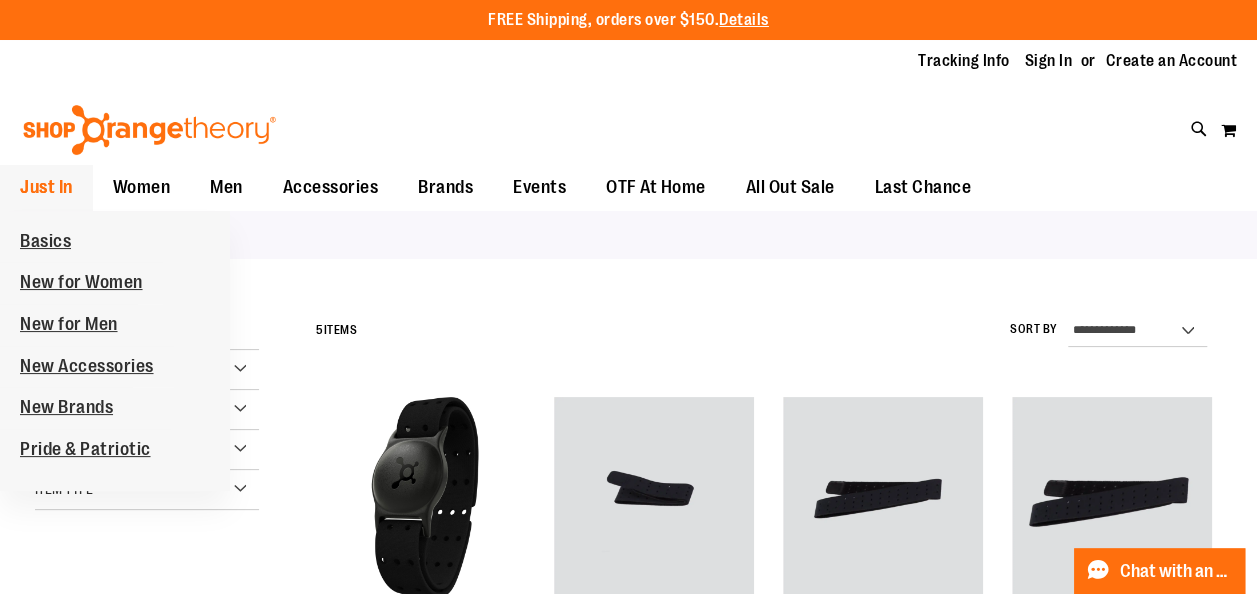 click on "Just In" at bounding box center (46, 187) 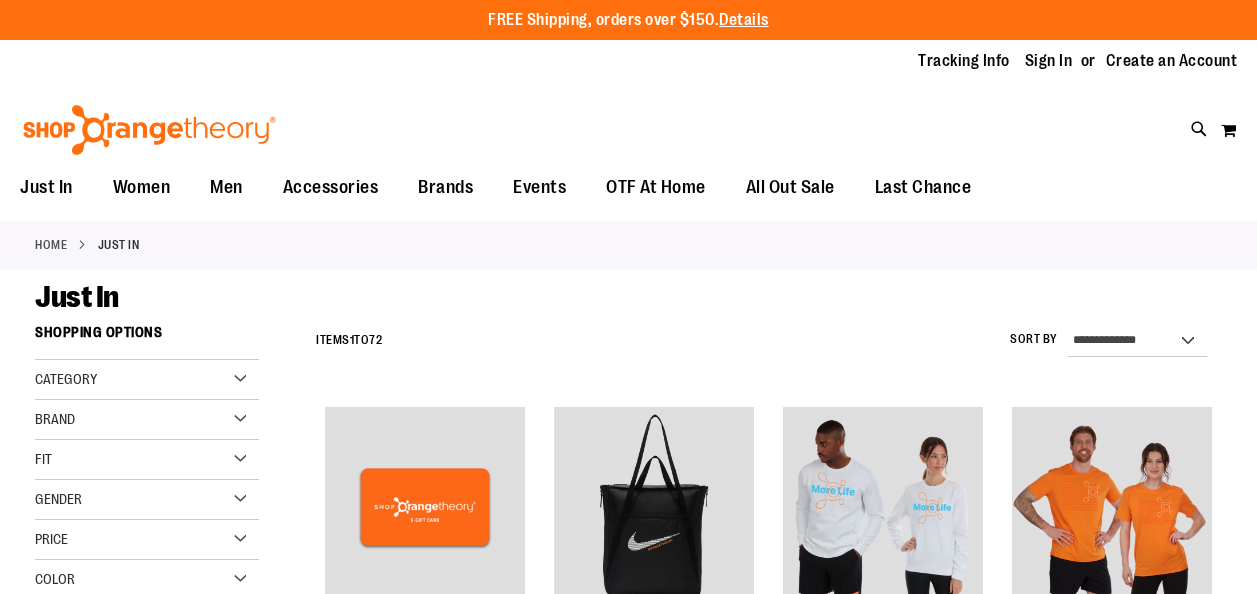 scroll, scrollTop: 0, scrollLeft: 0, axis: both 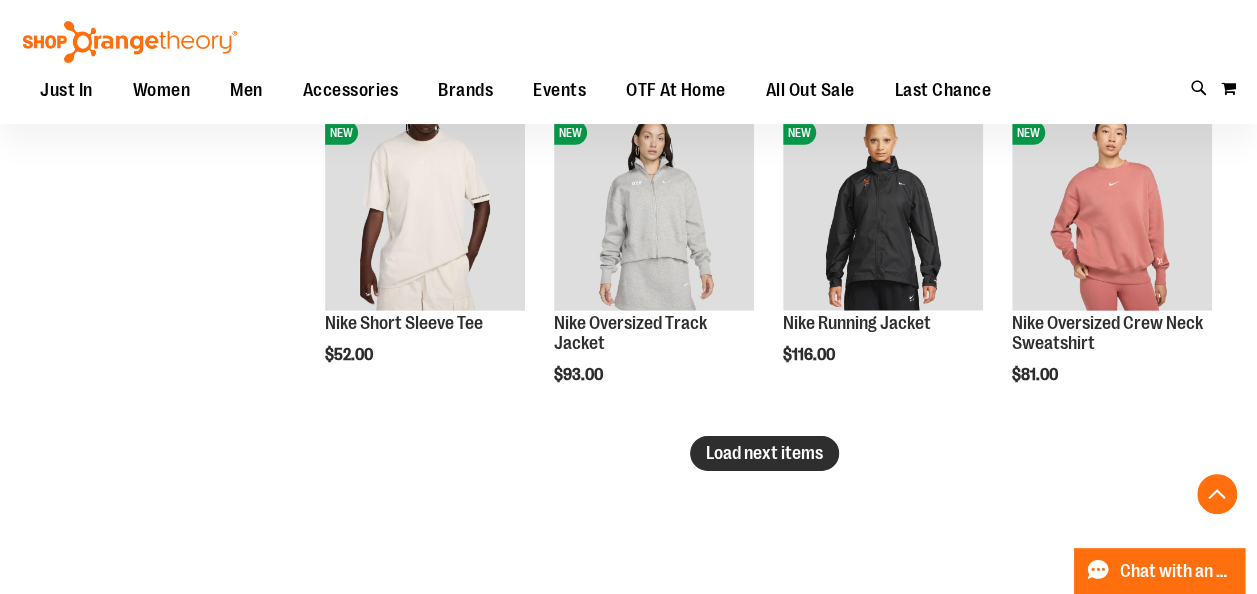 click on "Load next items" at bounding box center [764, 453] 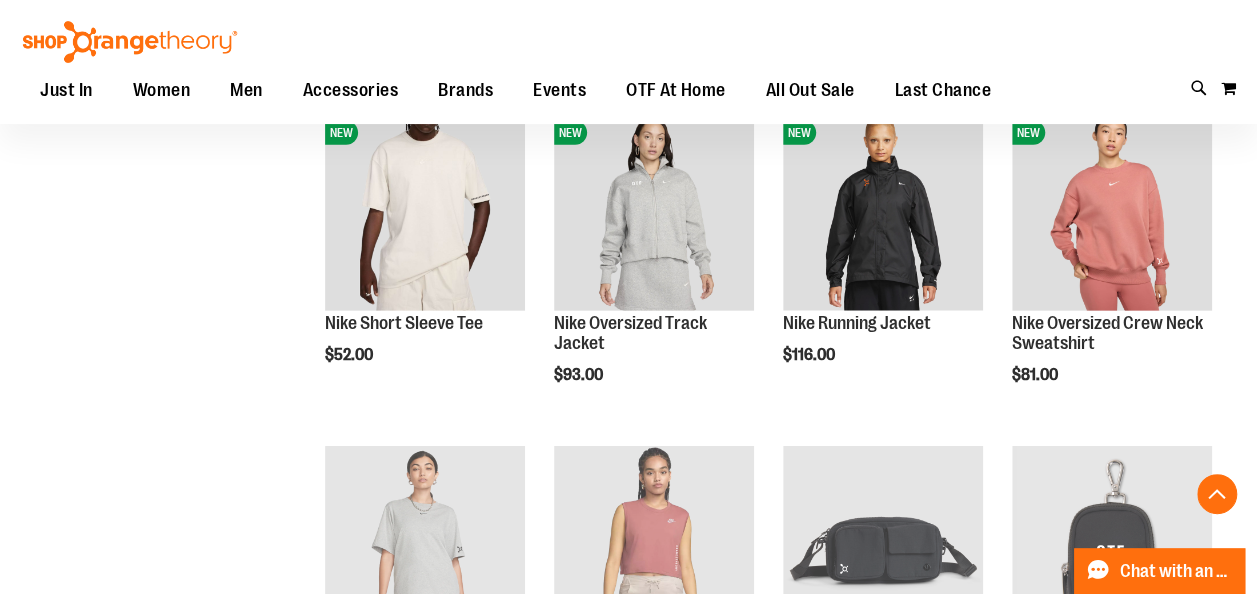 scroll, scrollTop: 3480, scrollLeft: 0, axis: vertical 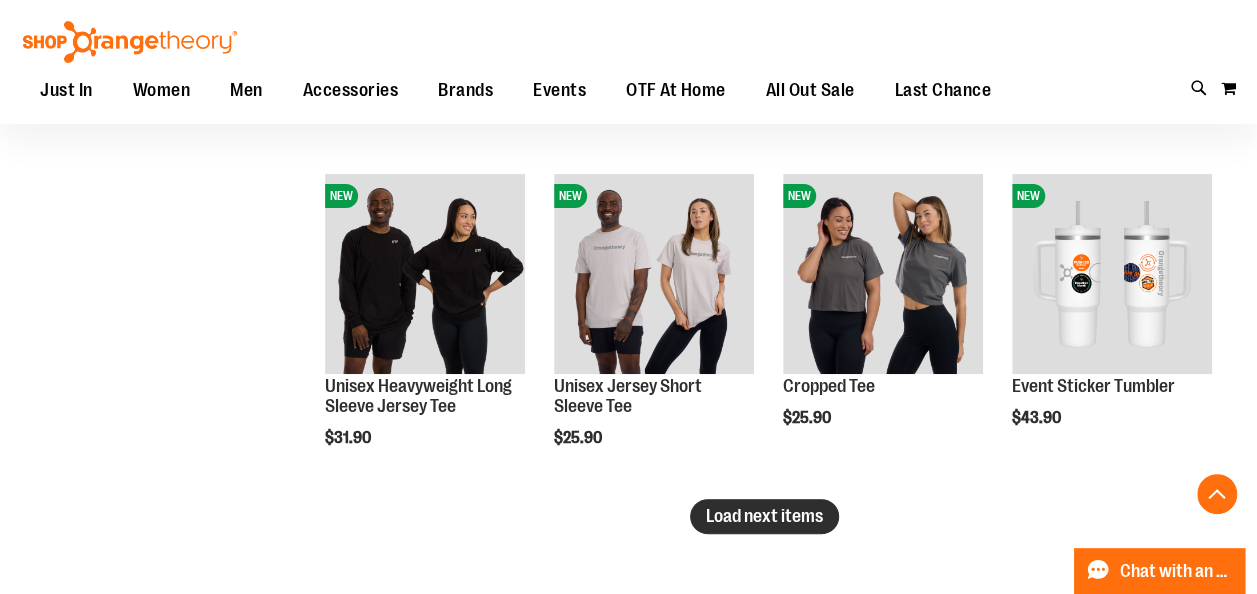 click on "Load next items" at bounding box center [764, 516] 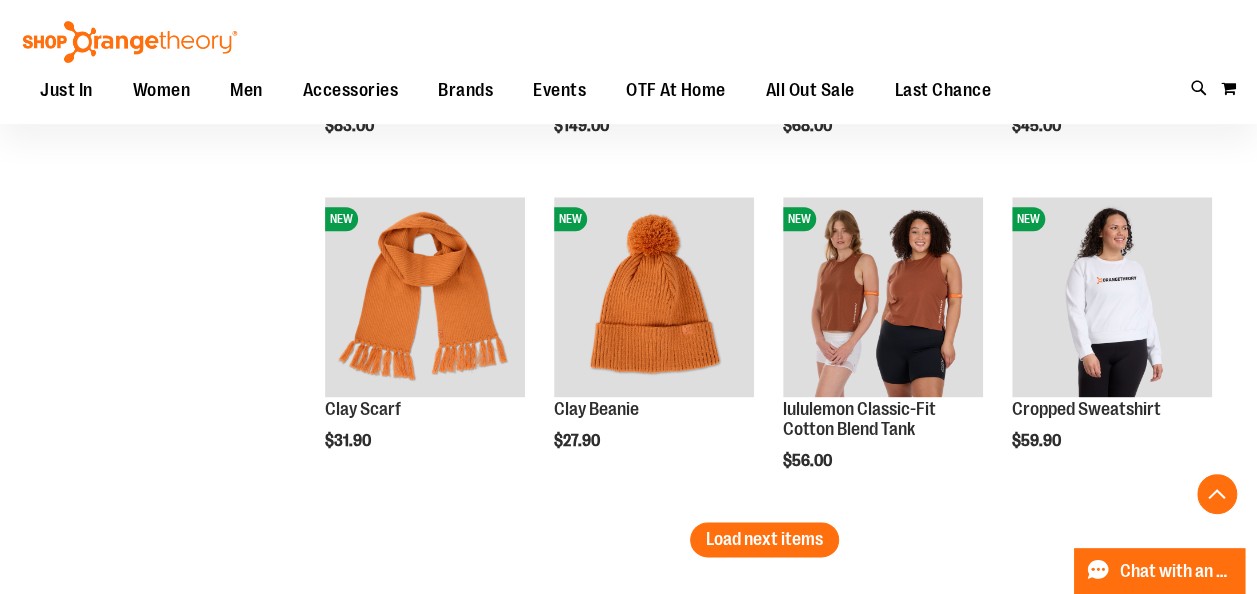 scroll, scrollTop: 4990, scrollLeft: 0, axis: vertical 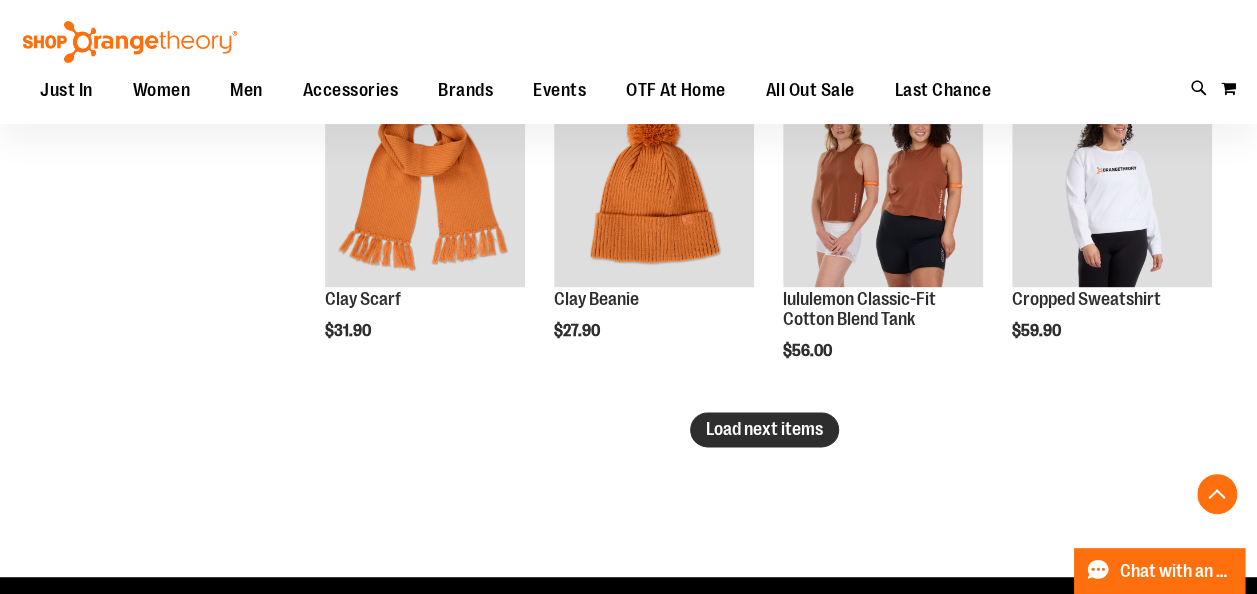 click on "Load next items" at bounding box center (764, 429) 